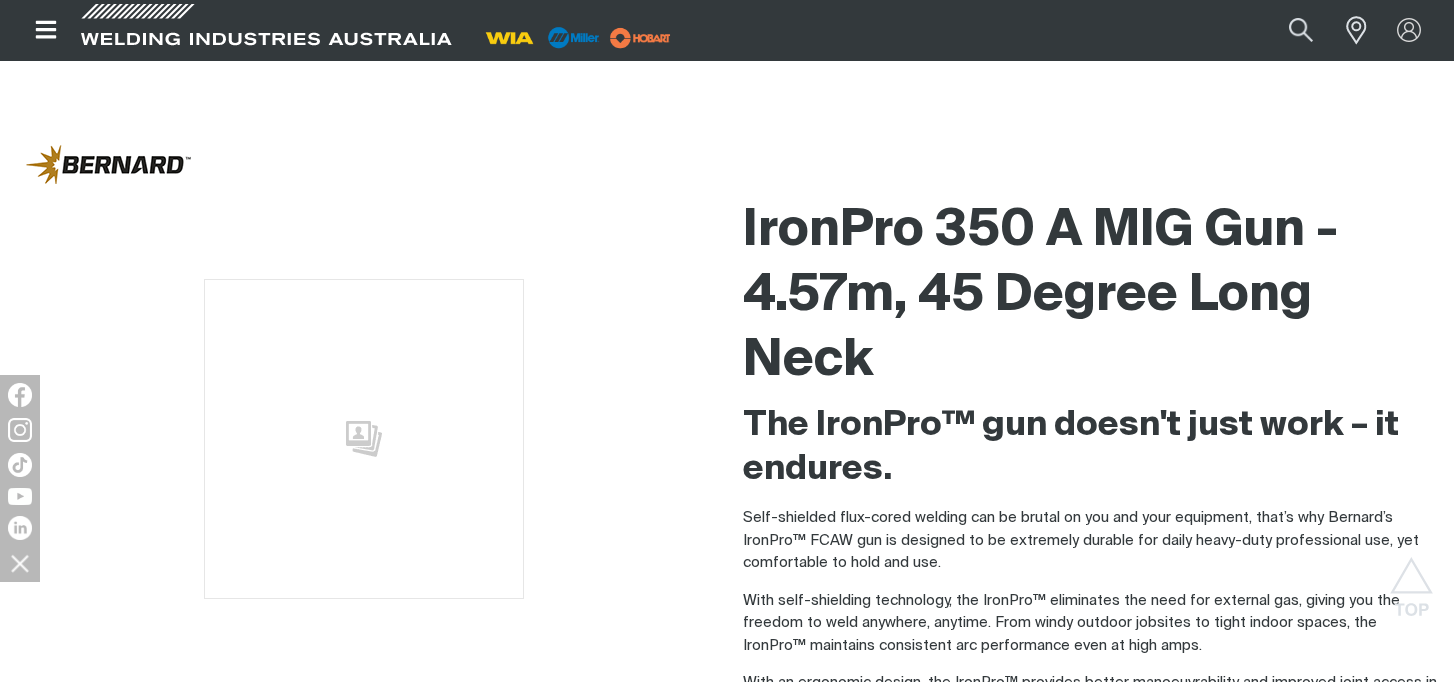 scroll, scrollTop: 4473, scrollLeft: 0, axis: vertical 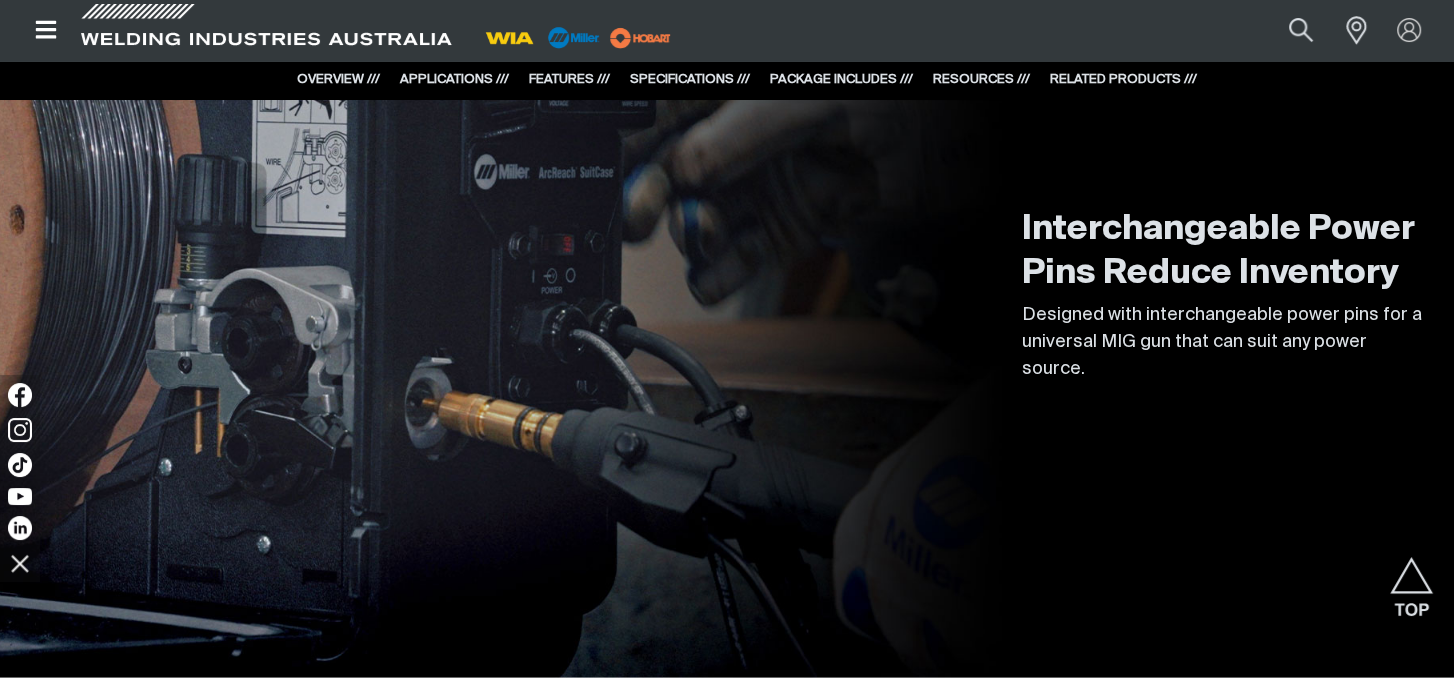 click on "Interchangeable Power Pins Reduce Inventory Designed with interchangeable power pins for a universal MIG gun that can suit any power source." at bounding box center [727, 298] 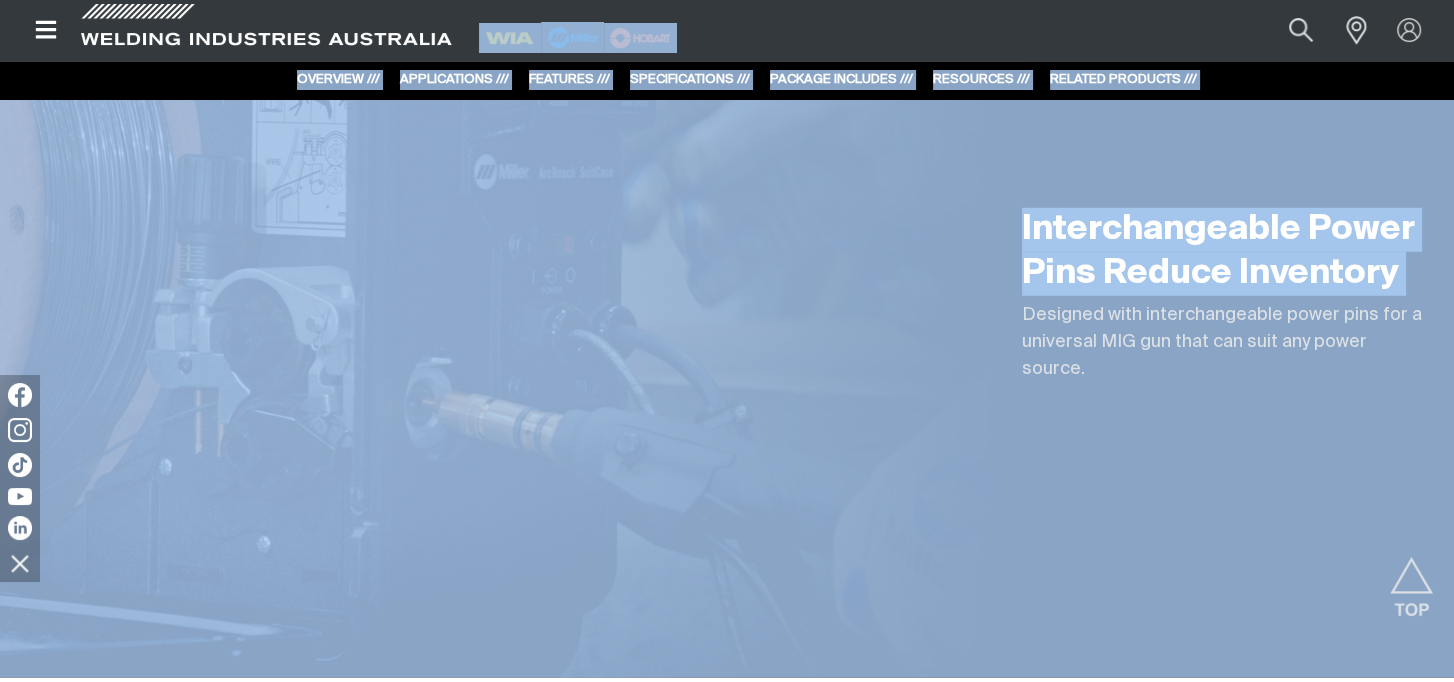 drag, startPoint x: 6, startPoint y: 4, endPoint x: 320, endPoint y: 361, distance: 475.4419 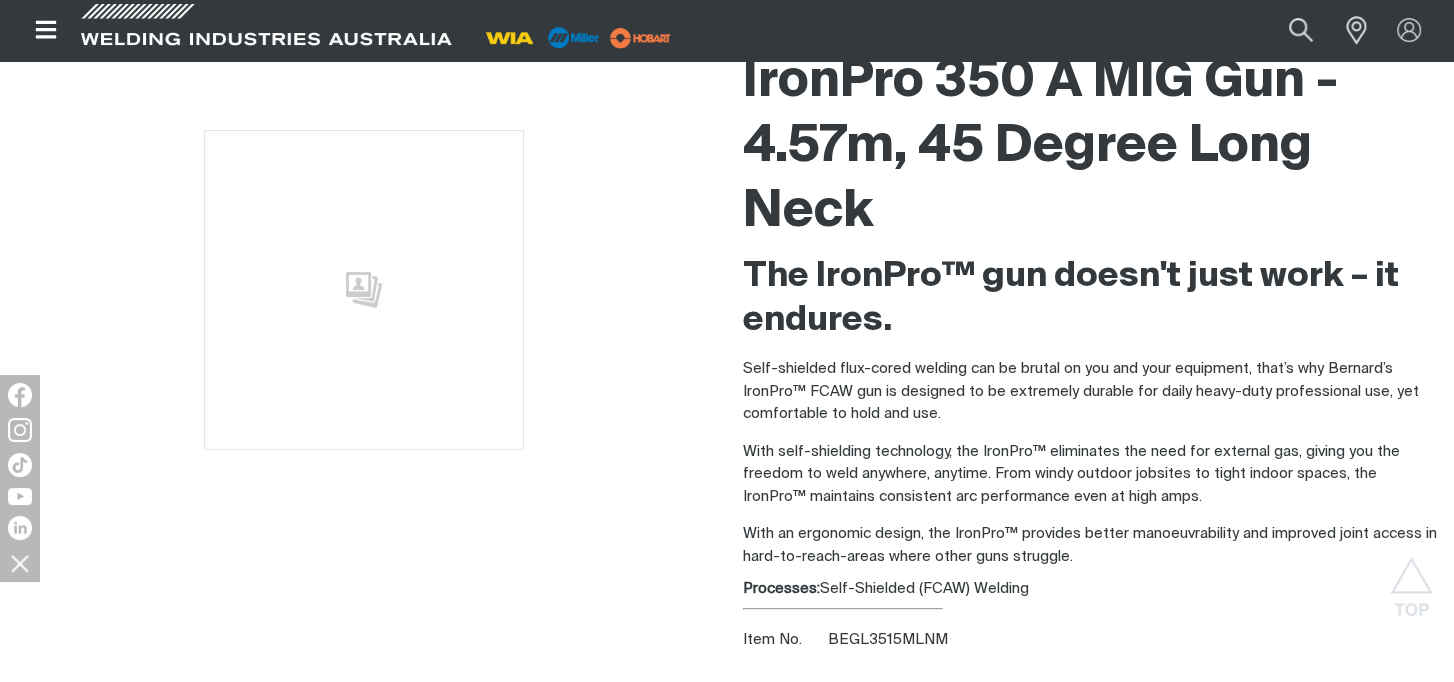 scroll, scrollTop: 0, scrollLeft: 0, axis: both 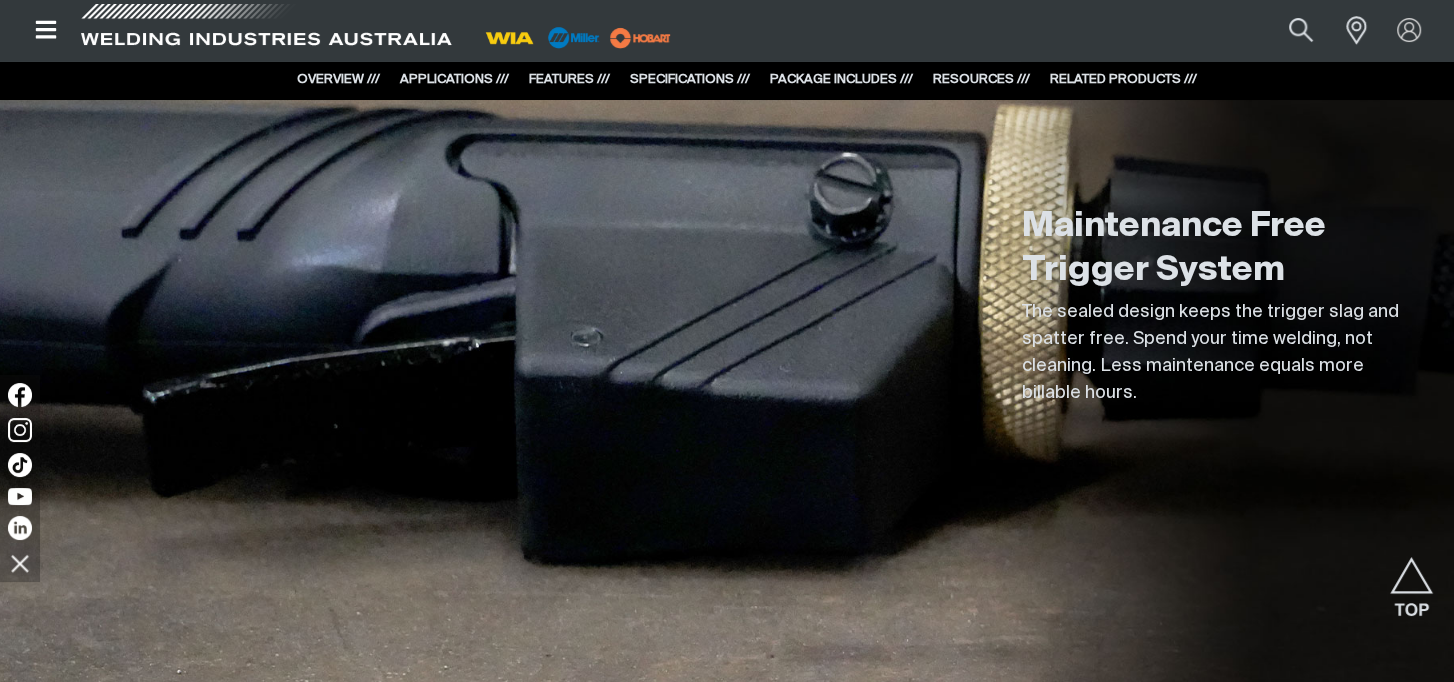 click at bounding box center [266, 30] 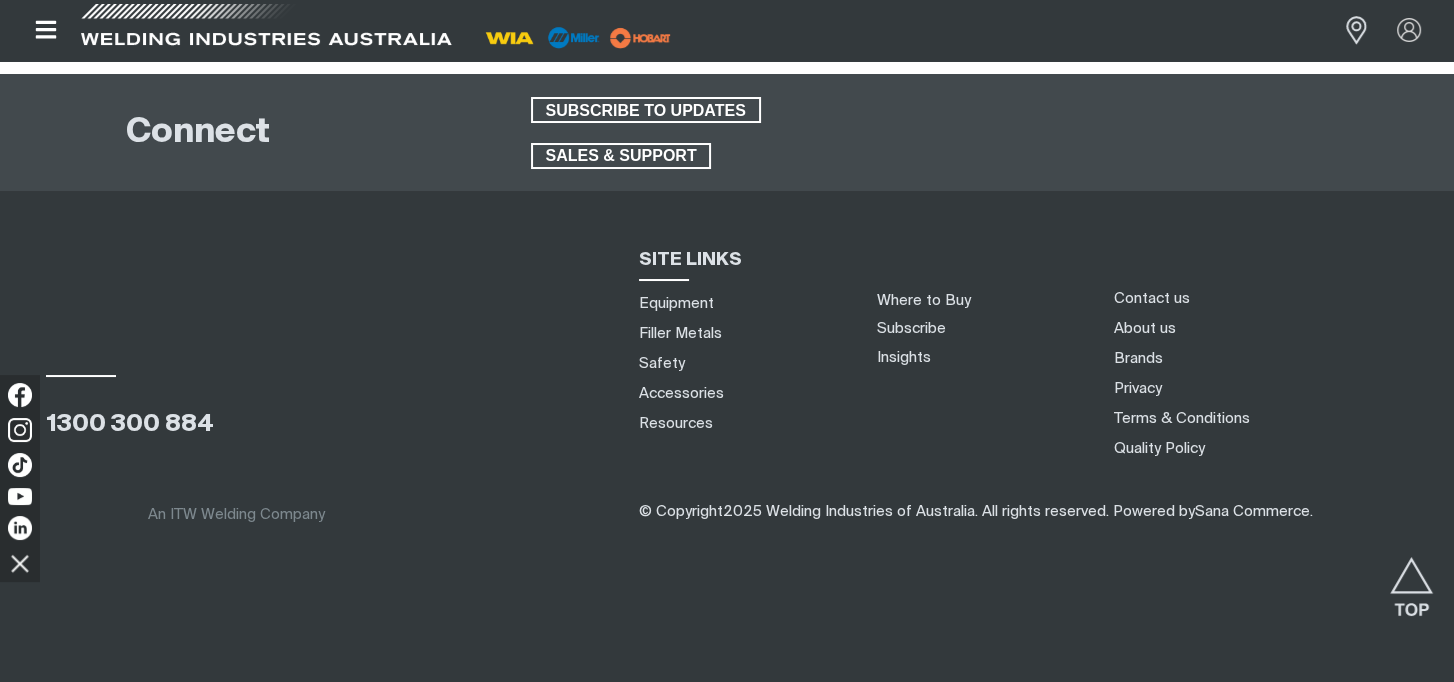 scroll, scrollTop: 0, scrollLeft: 0, axis: both 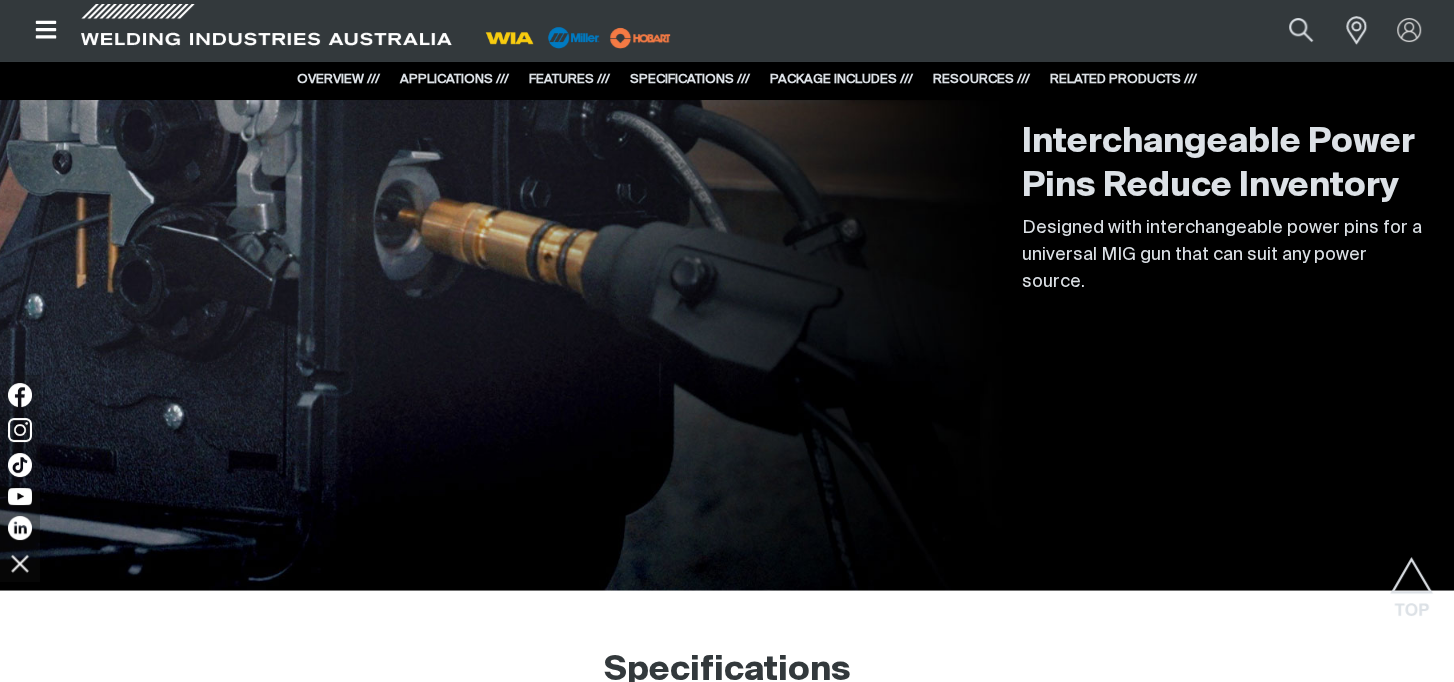 click on "Interchangeable Power Pins Reduce Inventory Designed with interchangeable power pins for a universal MIG gun that can suit any power source." at bounding box center [727, 211] 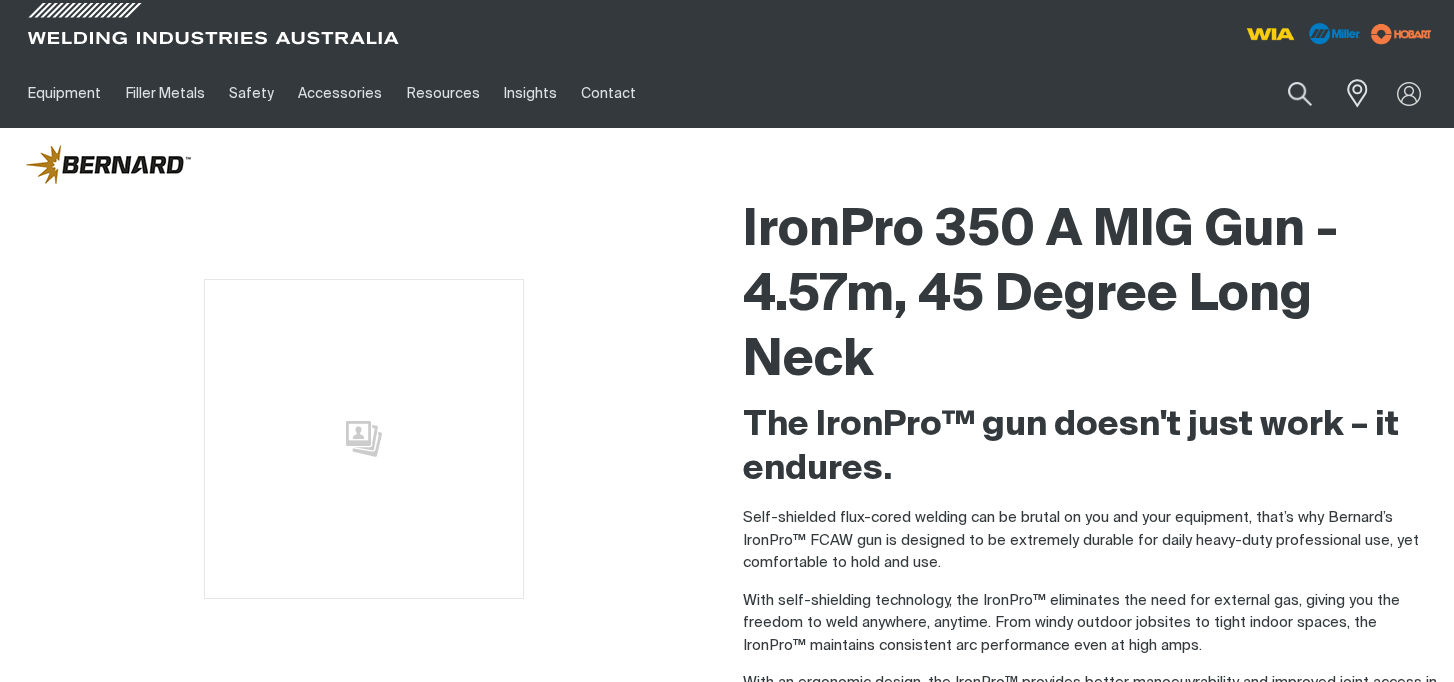 scroll, scrollTop: 0, scrollLeft: 0, axis: both 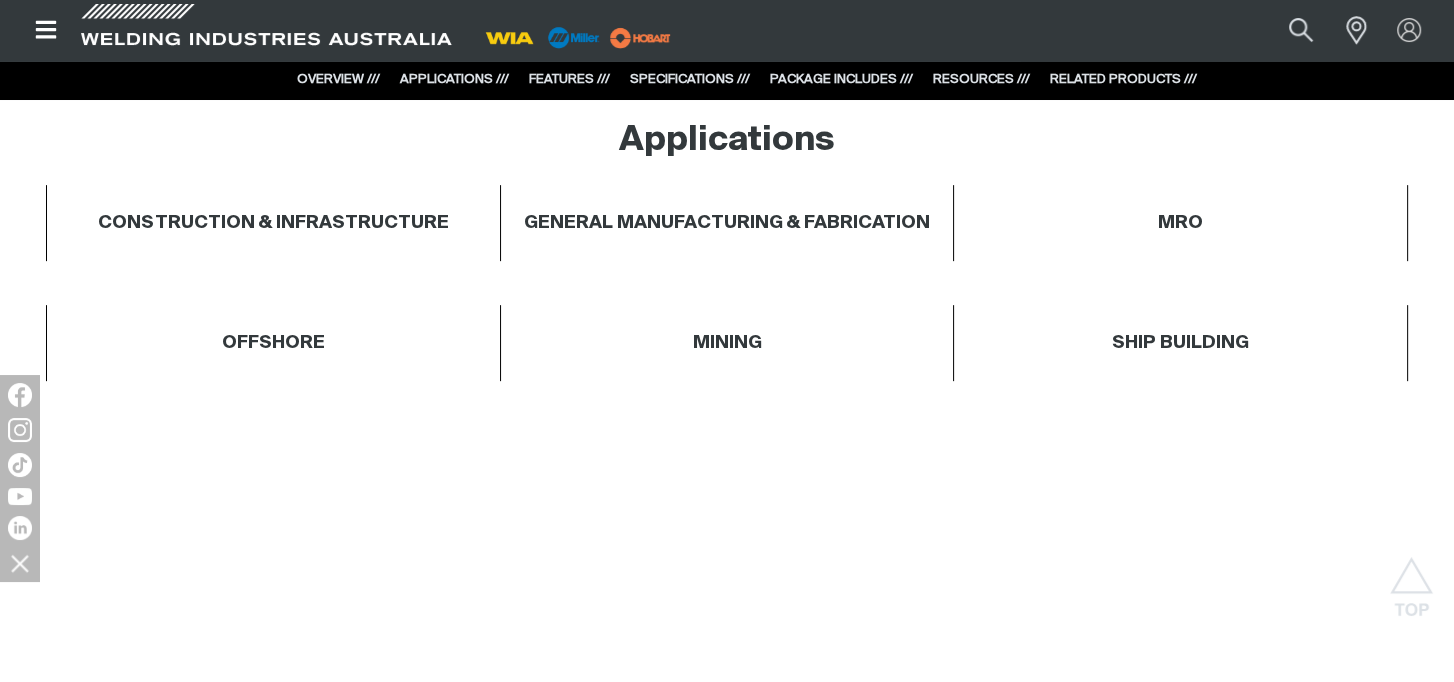 click on "CONSTRUCTION & INFRASTRUCTURE" at bounding box center [273, 223] 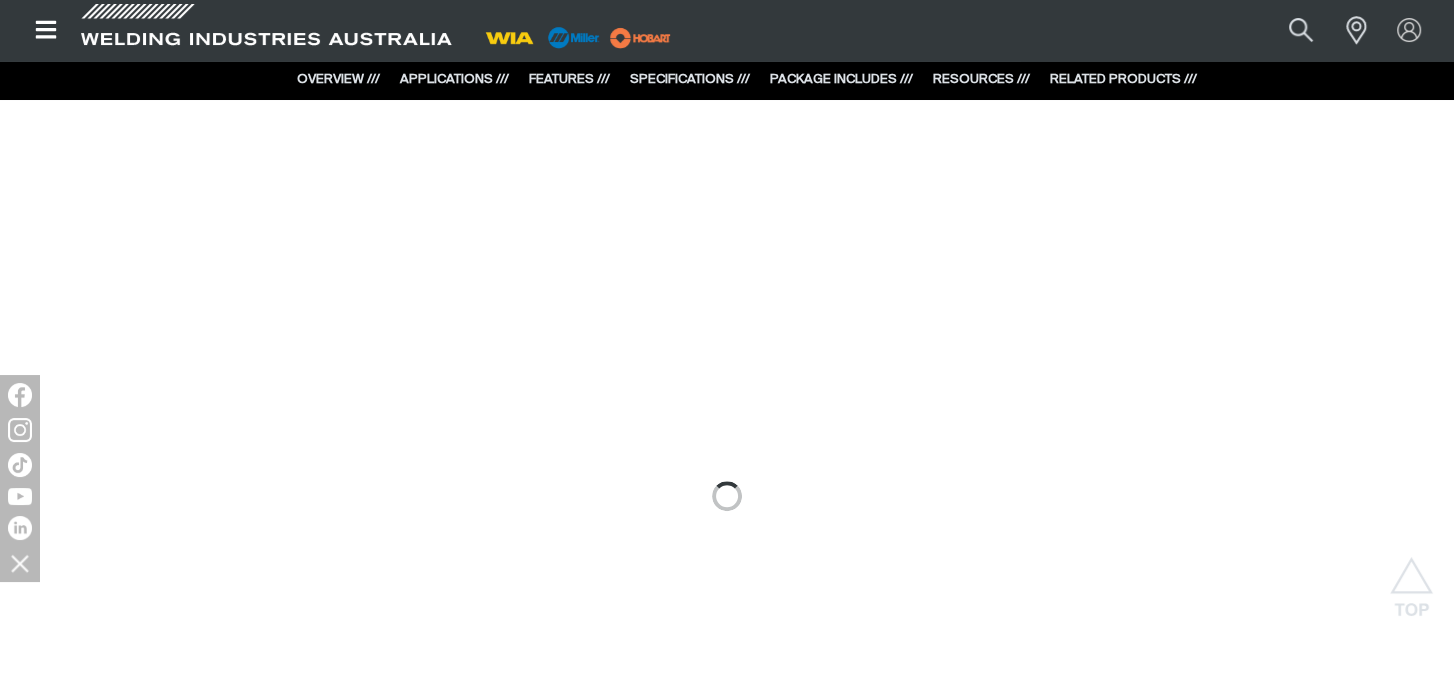 scroll, scrollTop: 1500, scrollLeft: 0, axis: vertical 